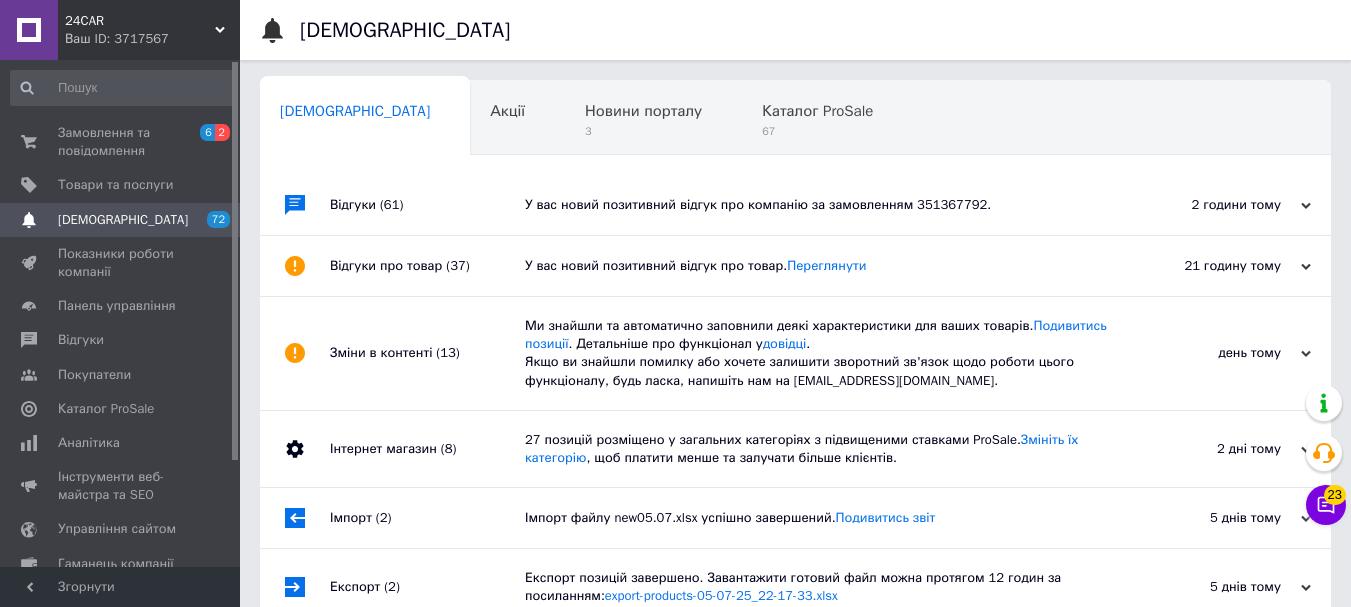 click on "Товари та послуги" at bounding box center (115, 185) 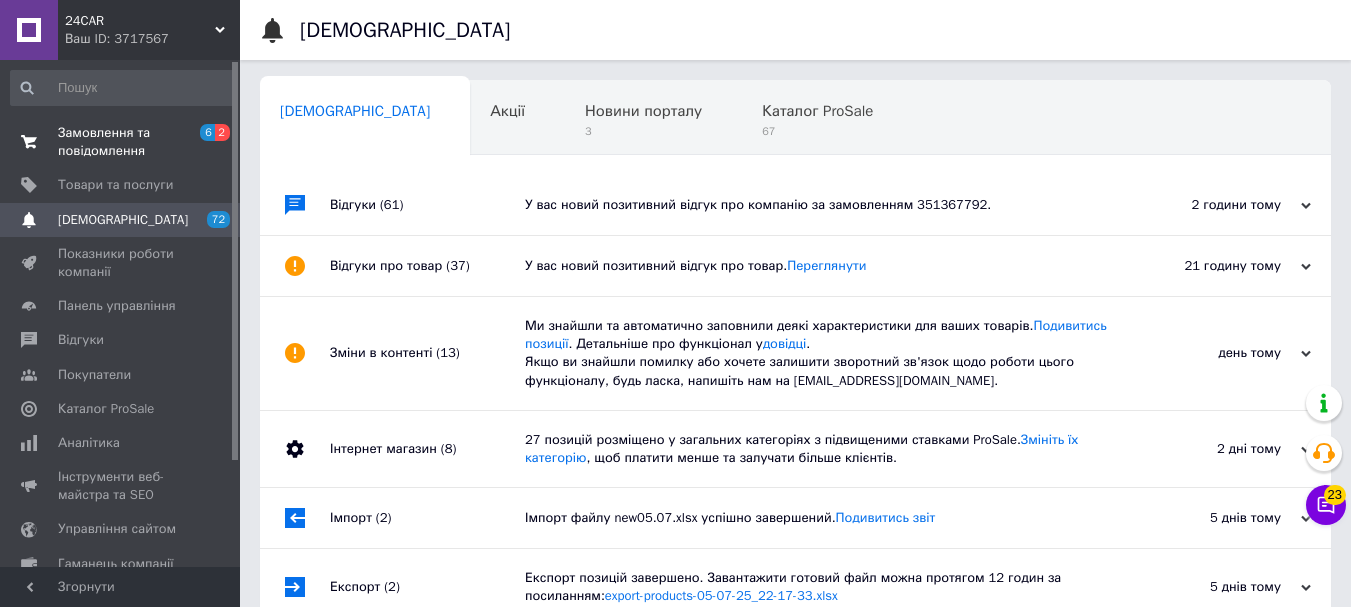 click on "Замовлення та повідомлення" at bounding box center (121, 142) 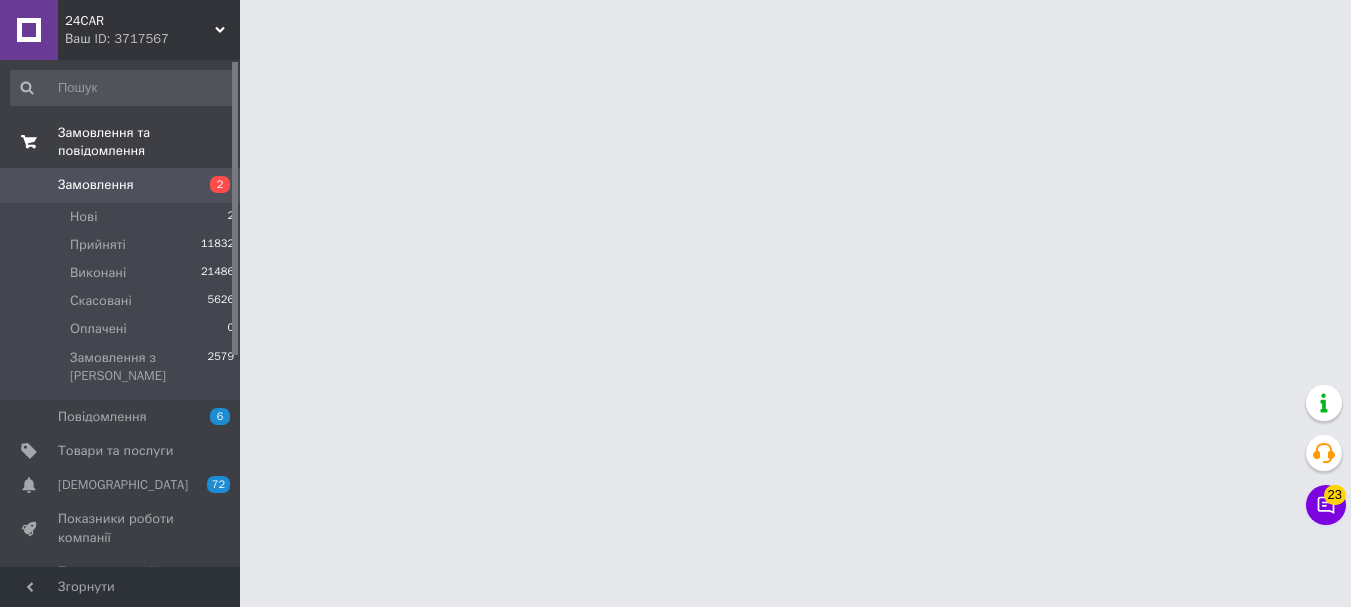 scroll, scrollTop: 0, scrollLeft: 0, axis: both 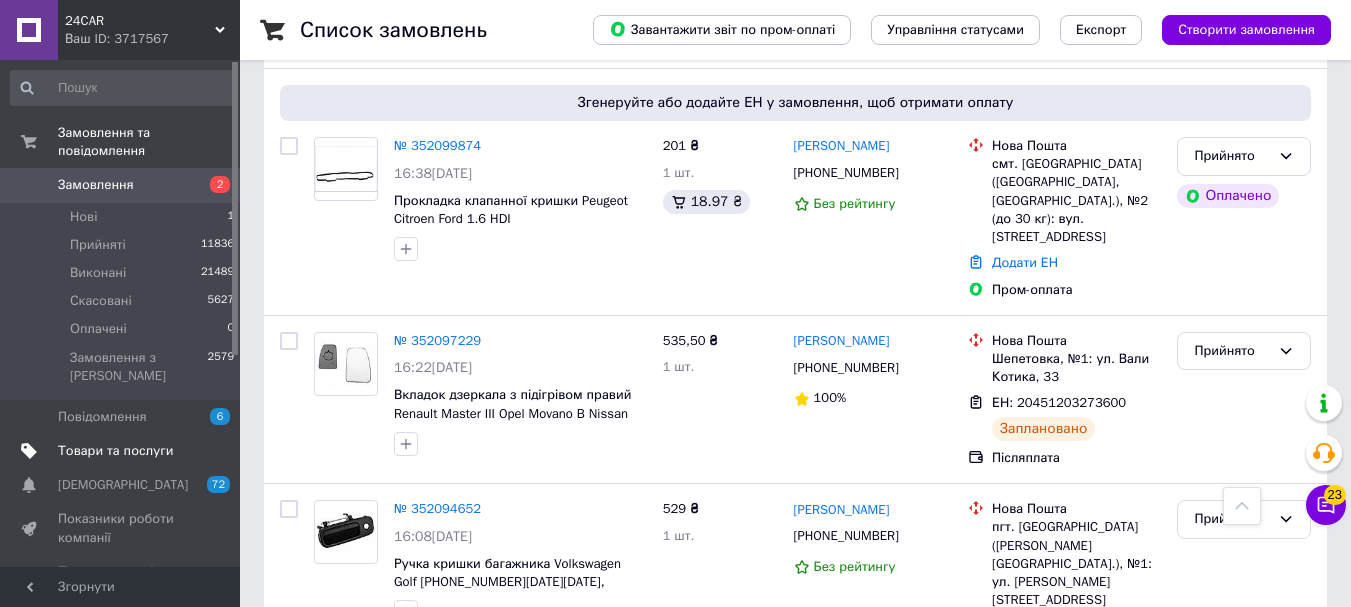 click at bounding box center [212, 451] 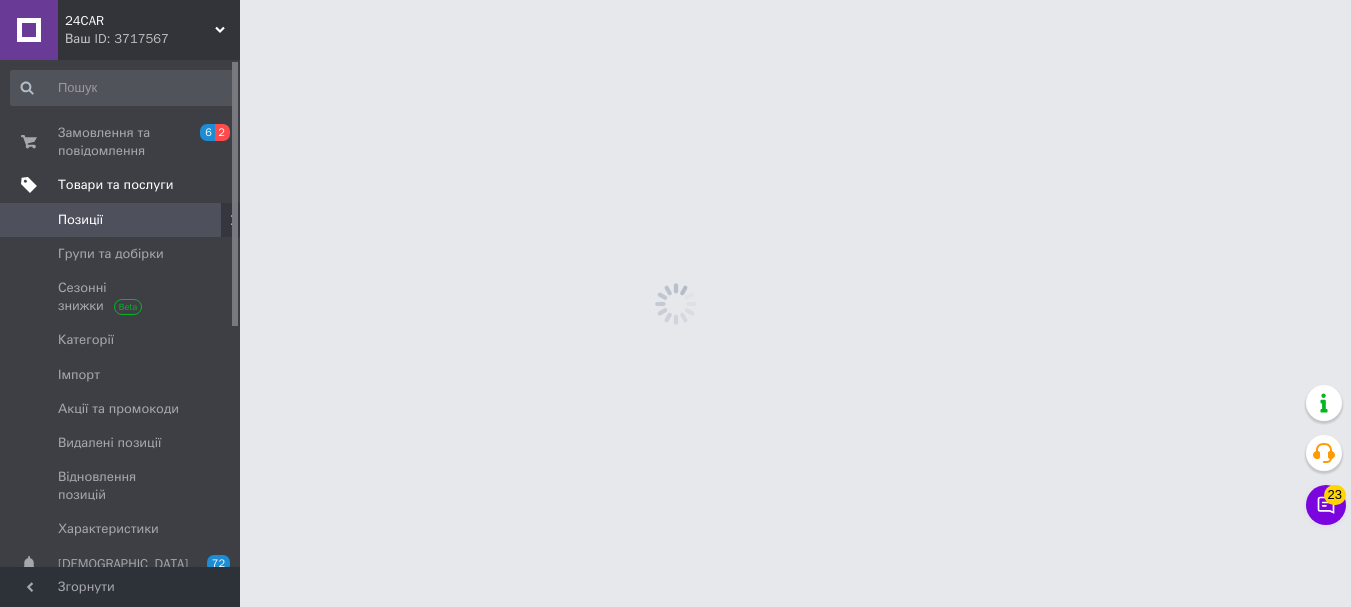 scroll, scrollTop: 0, scrollLeft: 0, axis: both 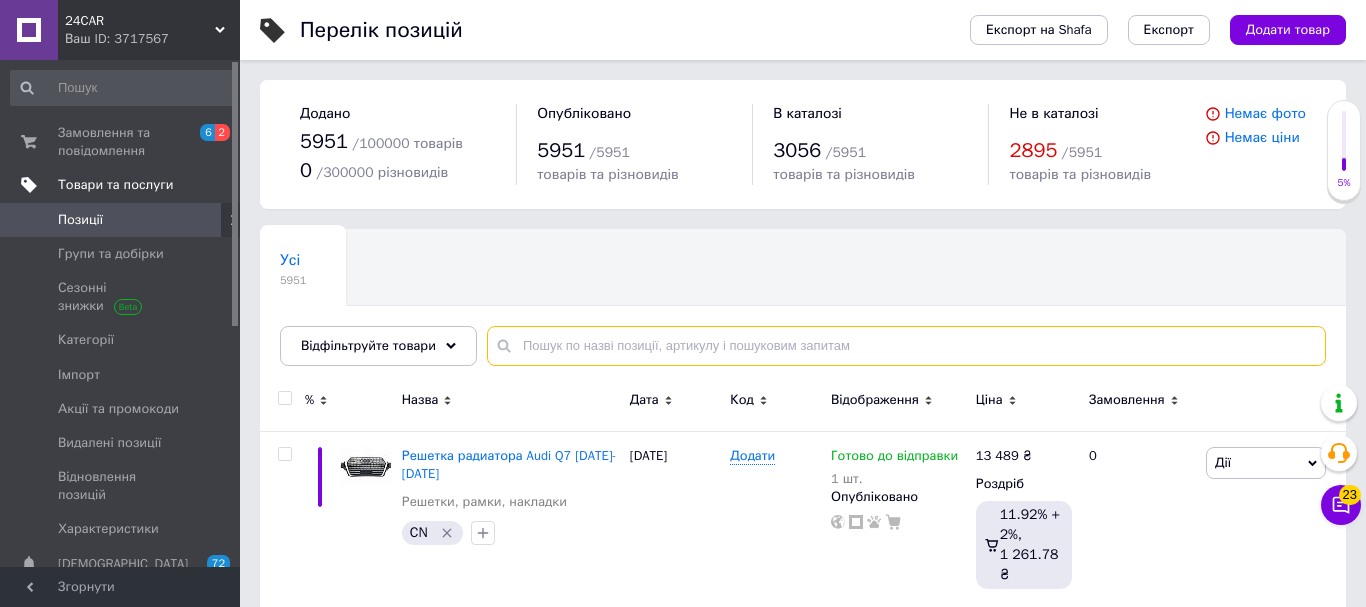 click at bounding box center [906, 346] 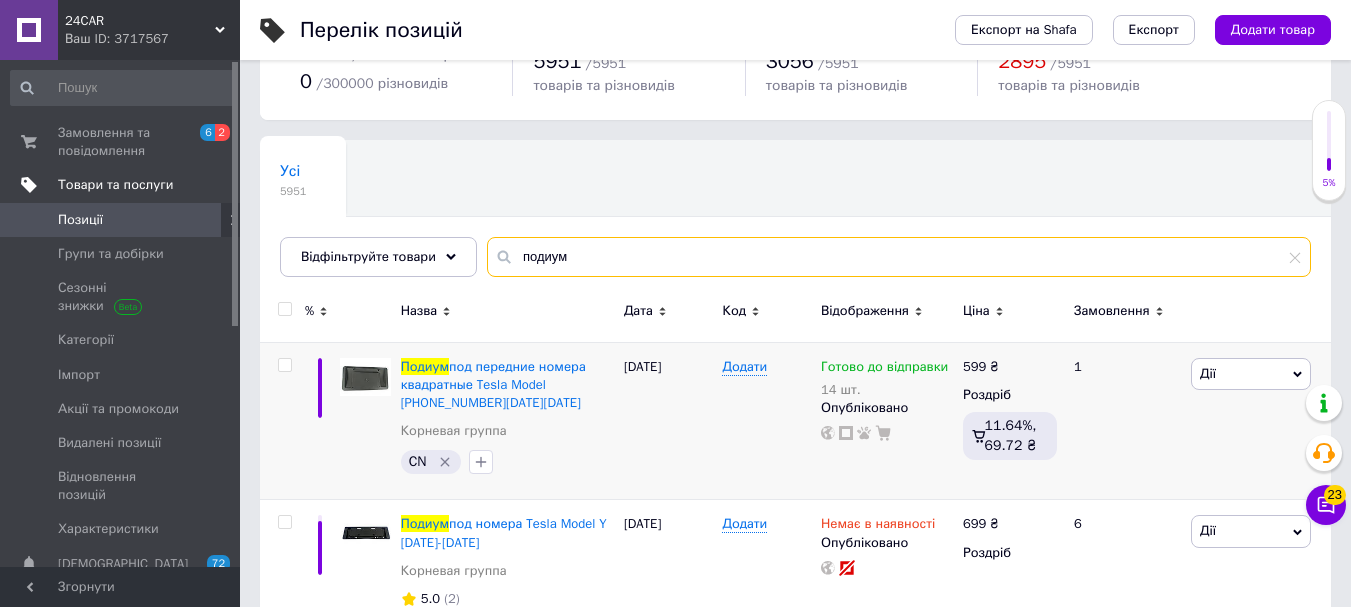 scroll, scrollTop: 168, scrollLeft: 0, axis: vertical 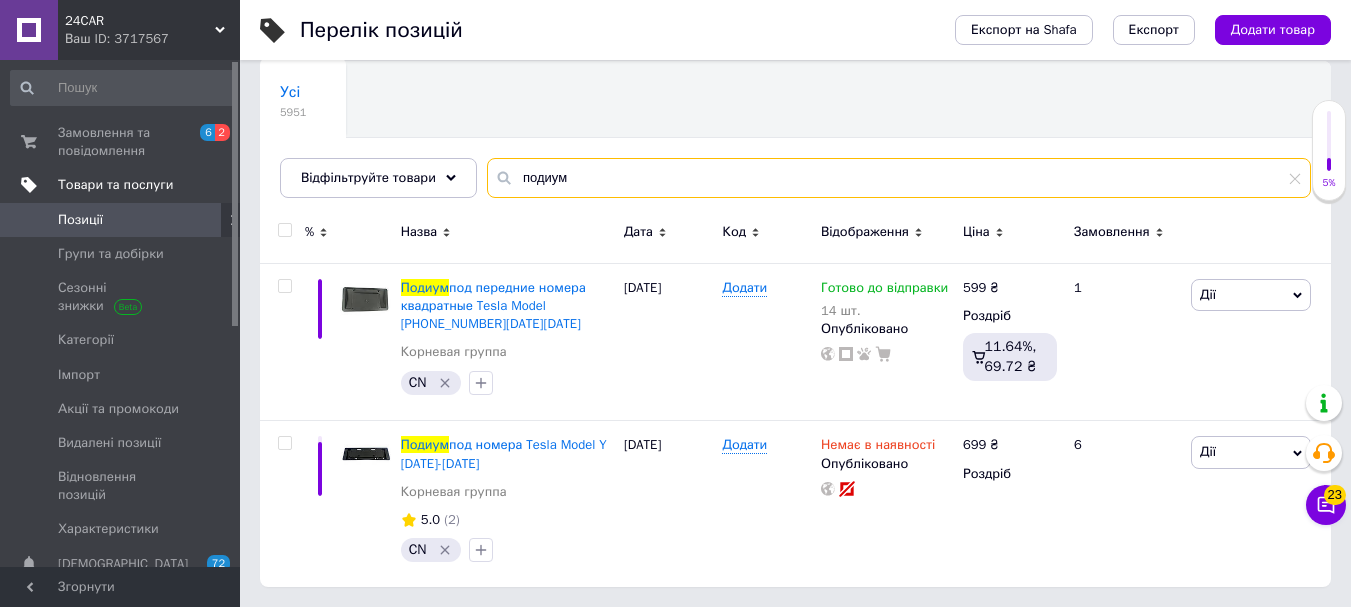 click on "подиум" at bounding box center [899, 178] 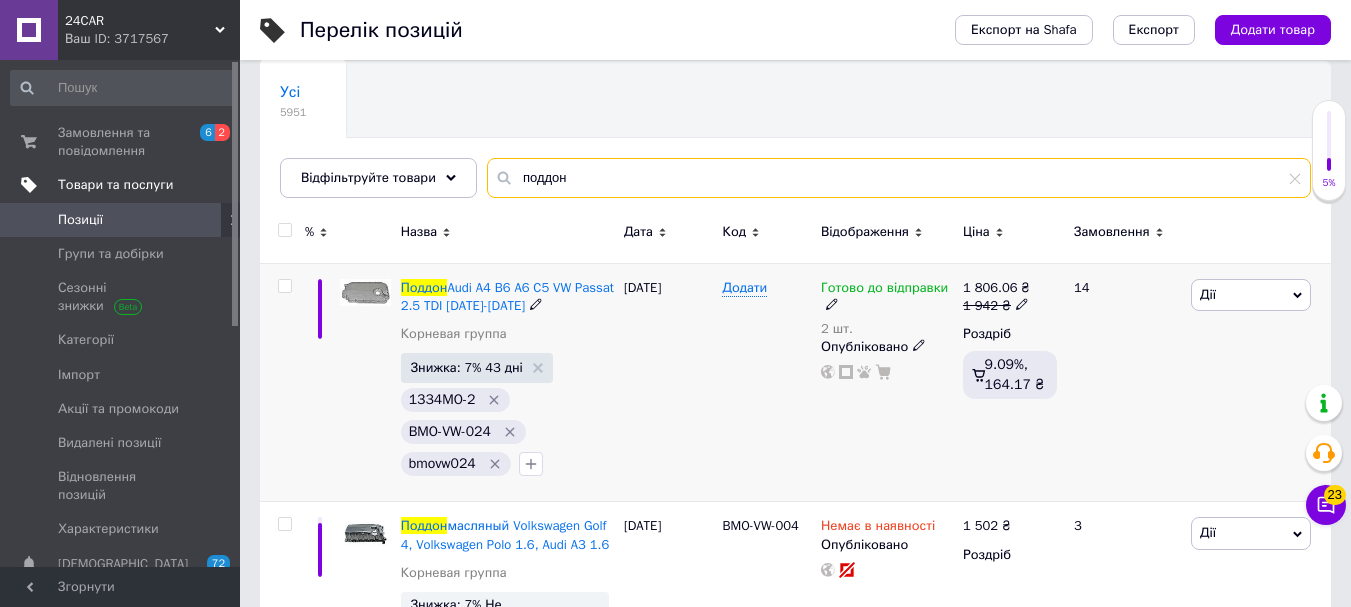 type on "поддон" 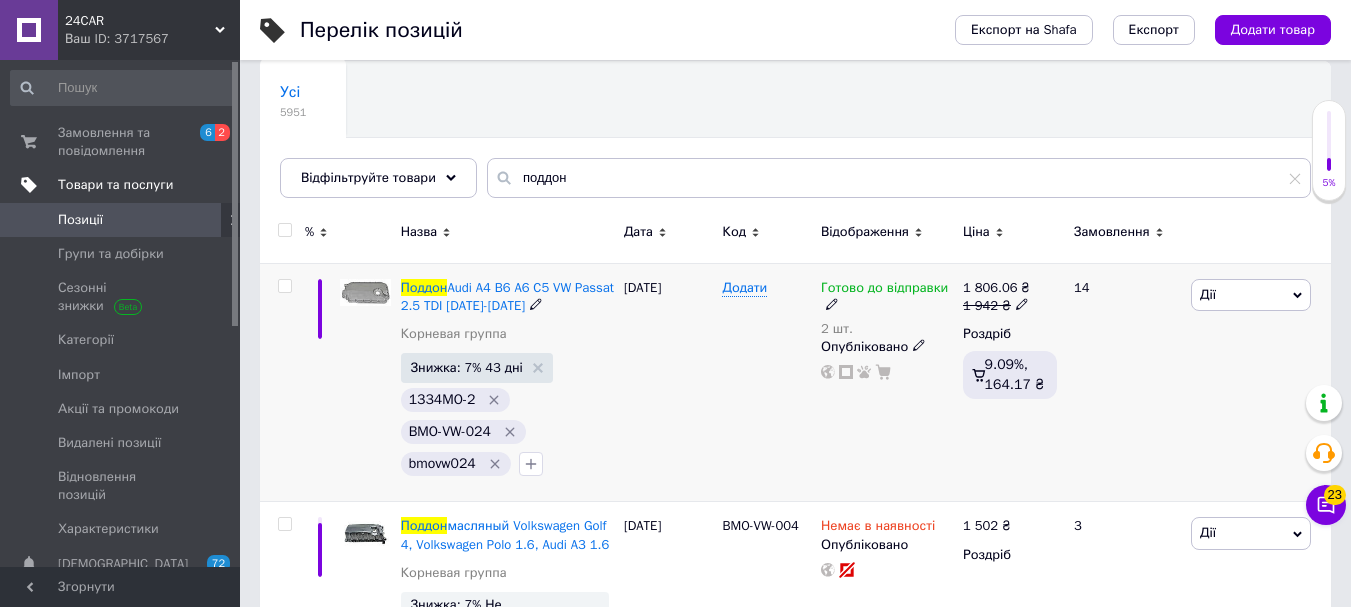 click on "Готово до відправки" at bounding box center (884, 290) 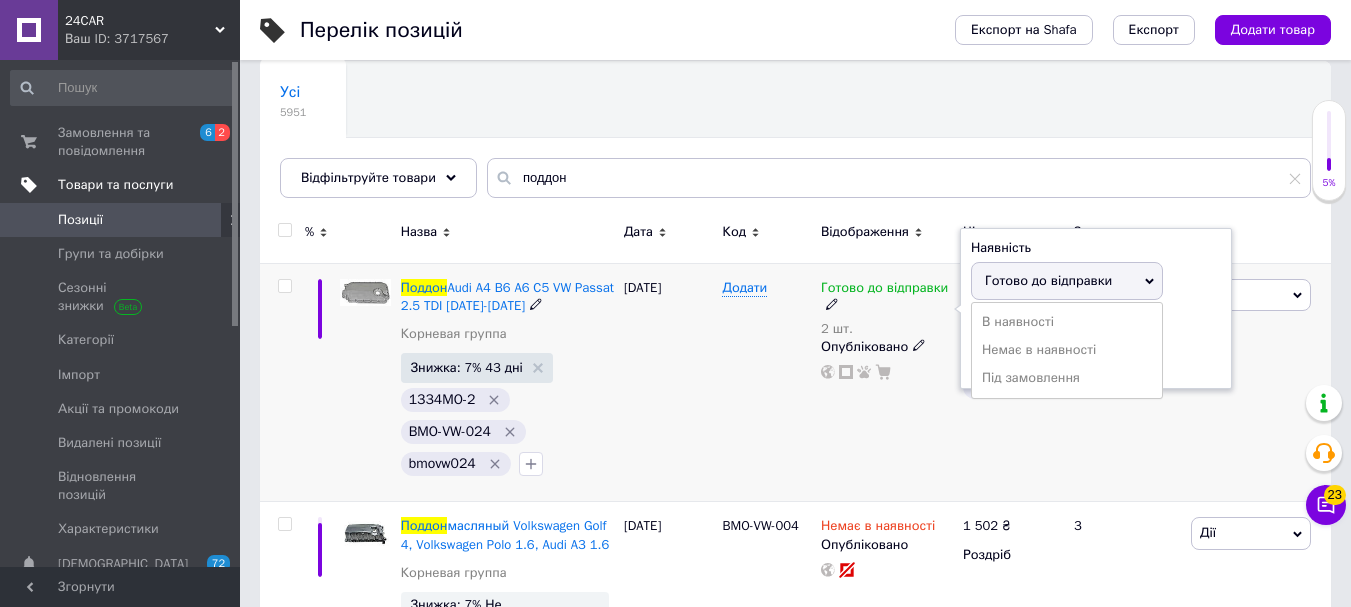 click on "Немає в наявності" at bounding box center [1067, 350] 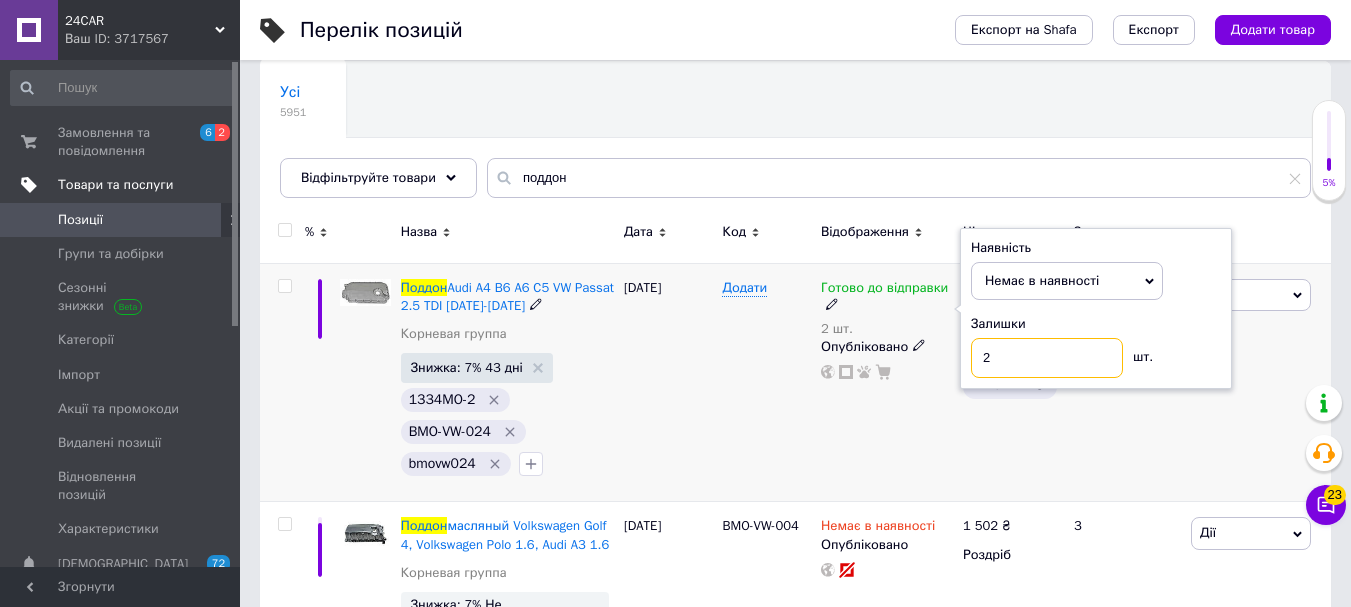 click on "2" at bounding box center [1047, 358] 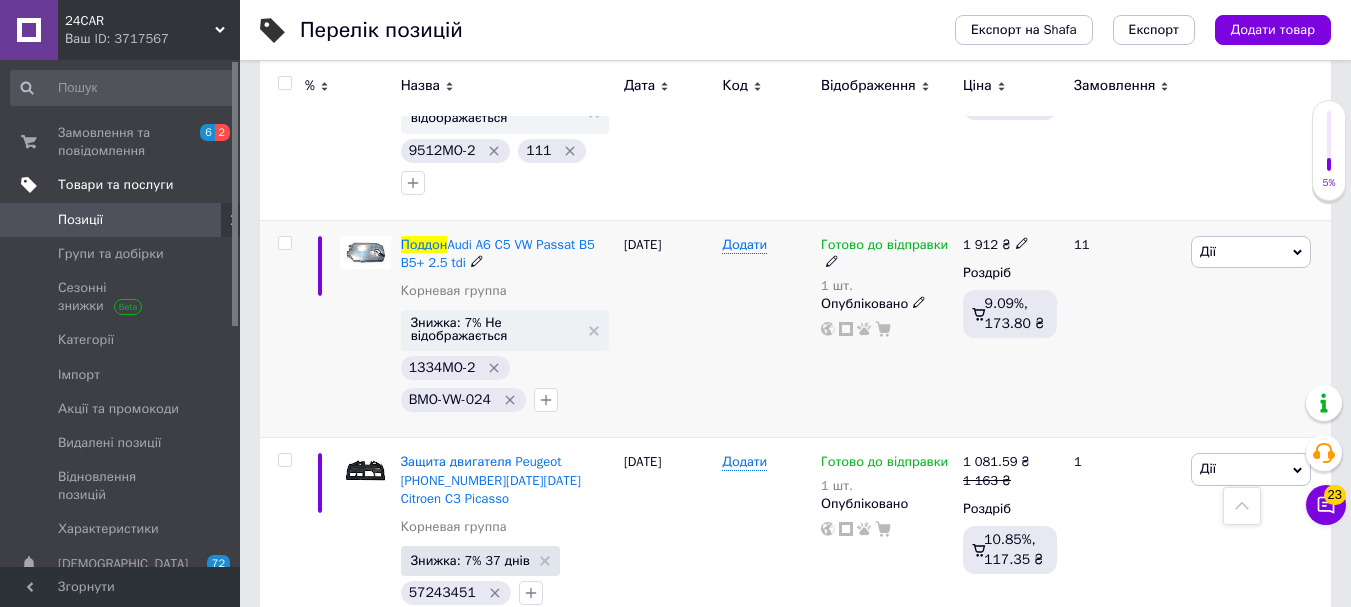 scroll, scrollTop: 2440, scrollLeft: 0, axis: vertical 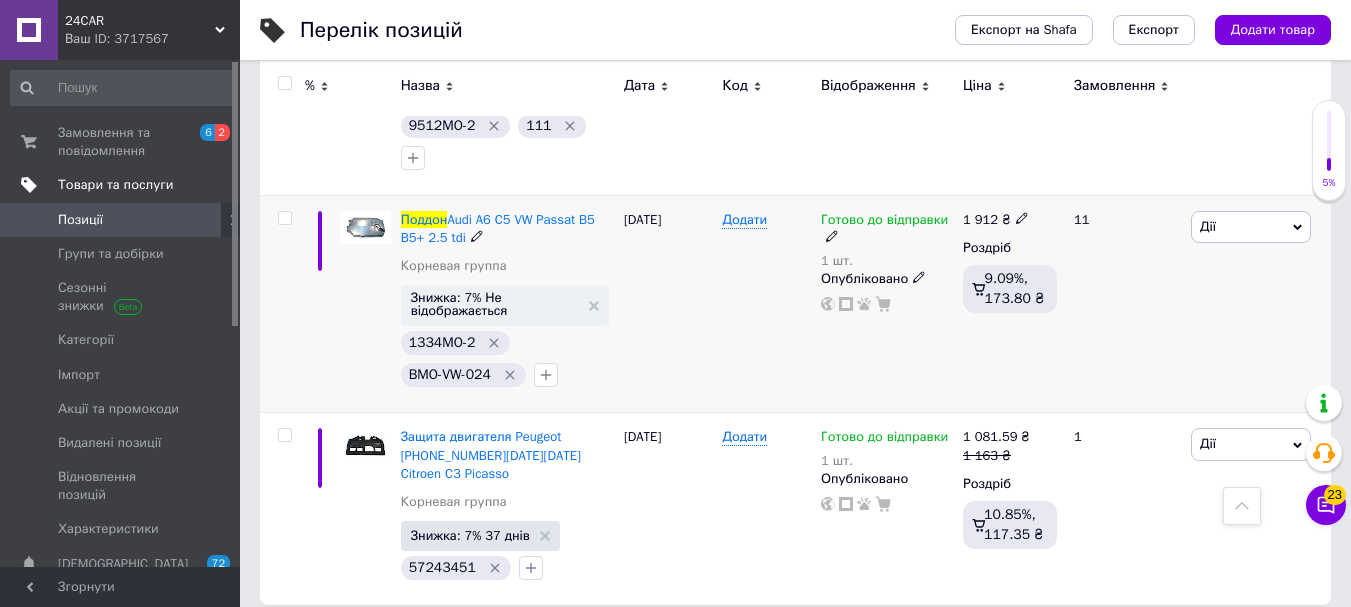 click on "Готово до відправки" at bounding box center (884, 222) 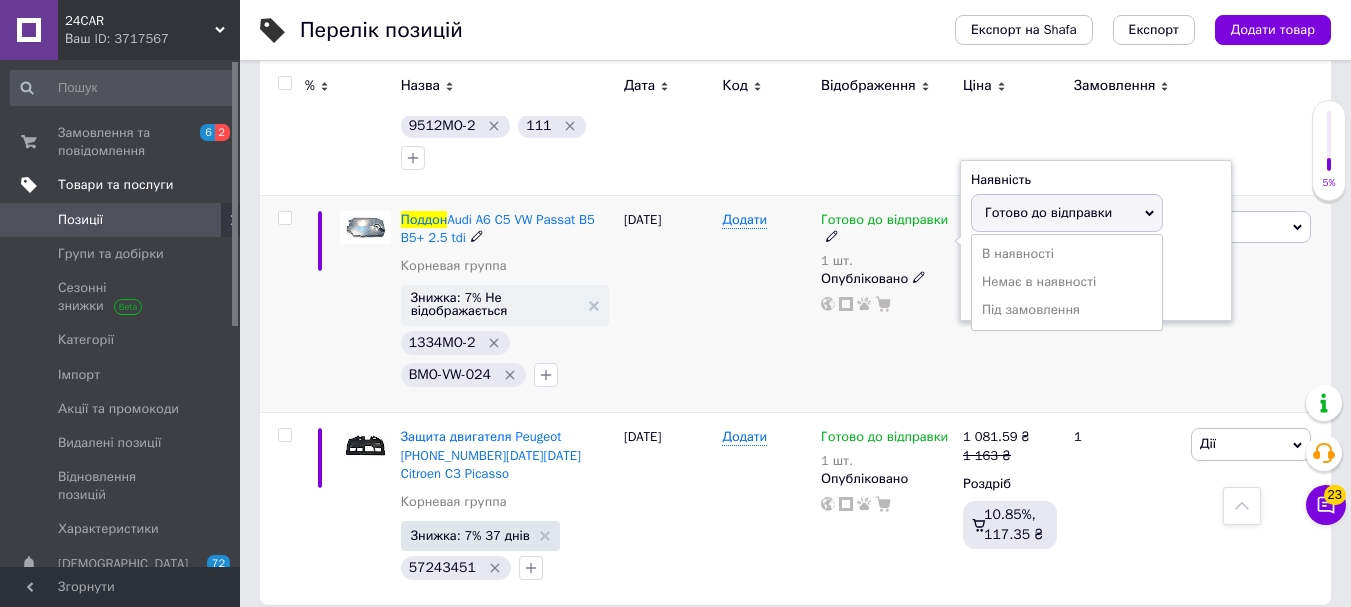 click on "Немає в наявності" at bounding box center [1067, 282] 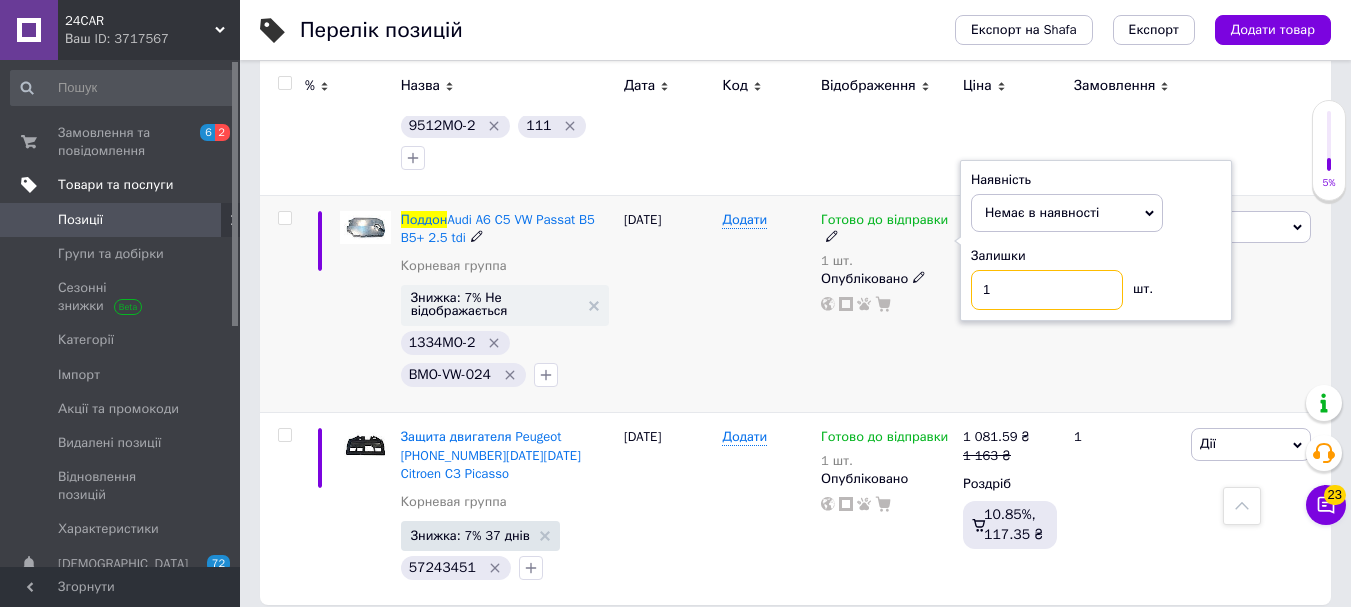 click on "1" at bounding box center [1047, 290] 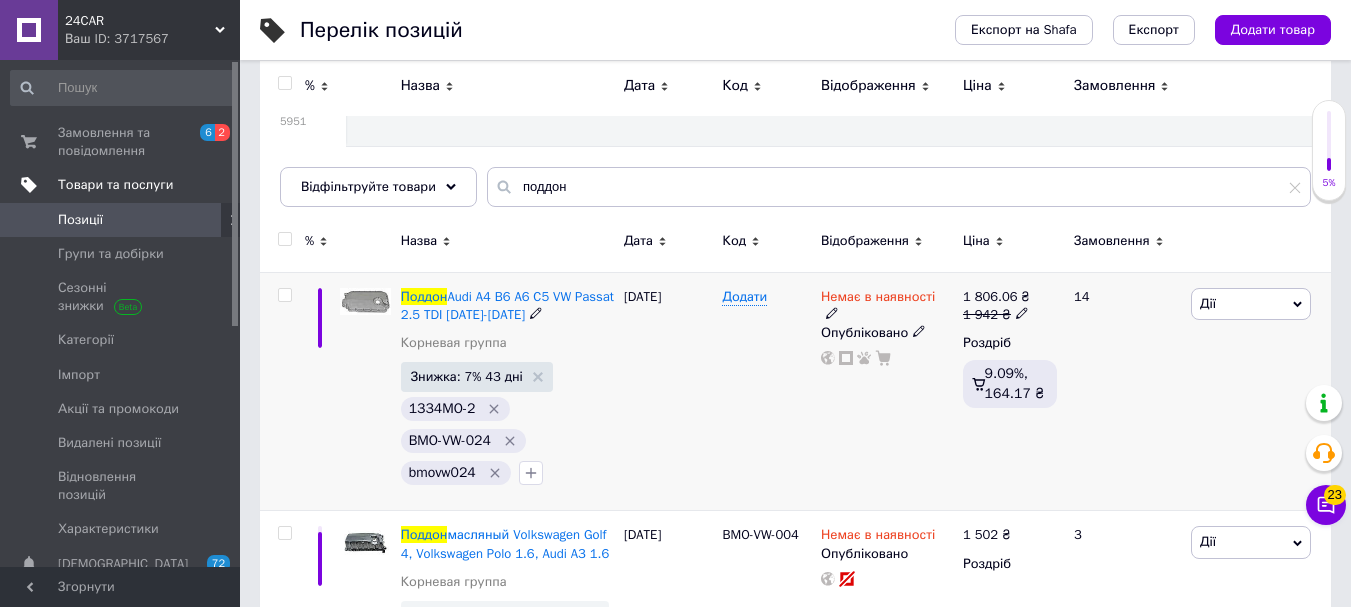 scroll, scrollTop: 0, scrollLeft: 0, axis: both 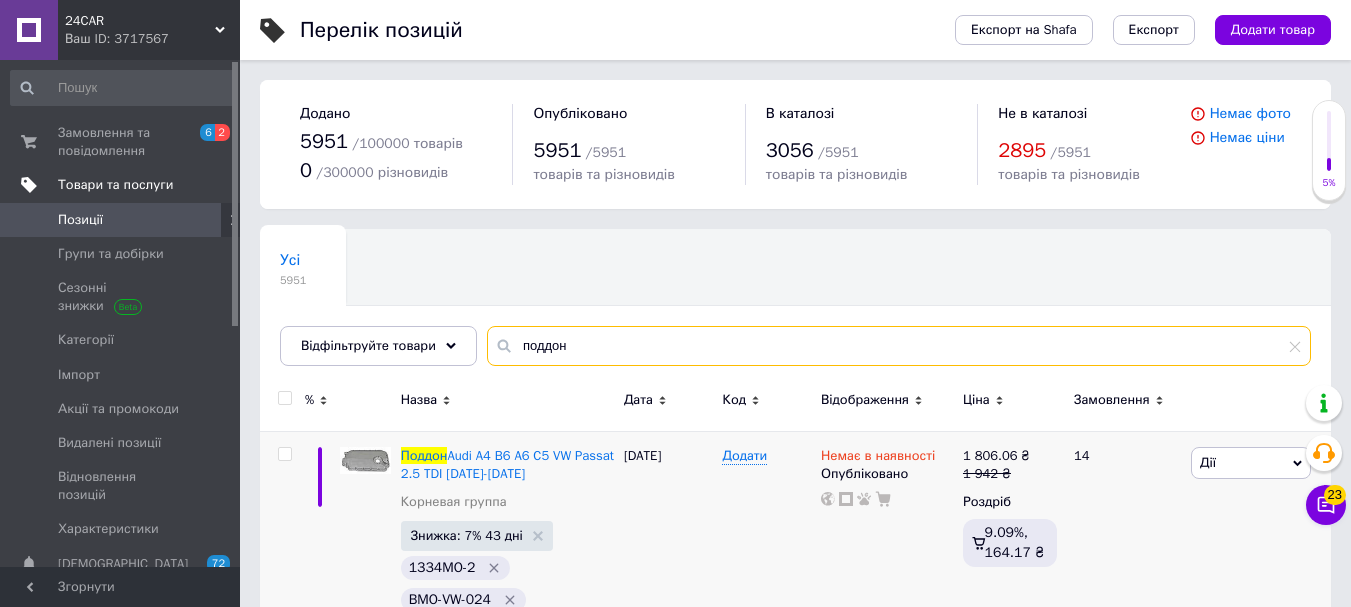 click on "поддон" at bounding box center (899, 346) 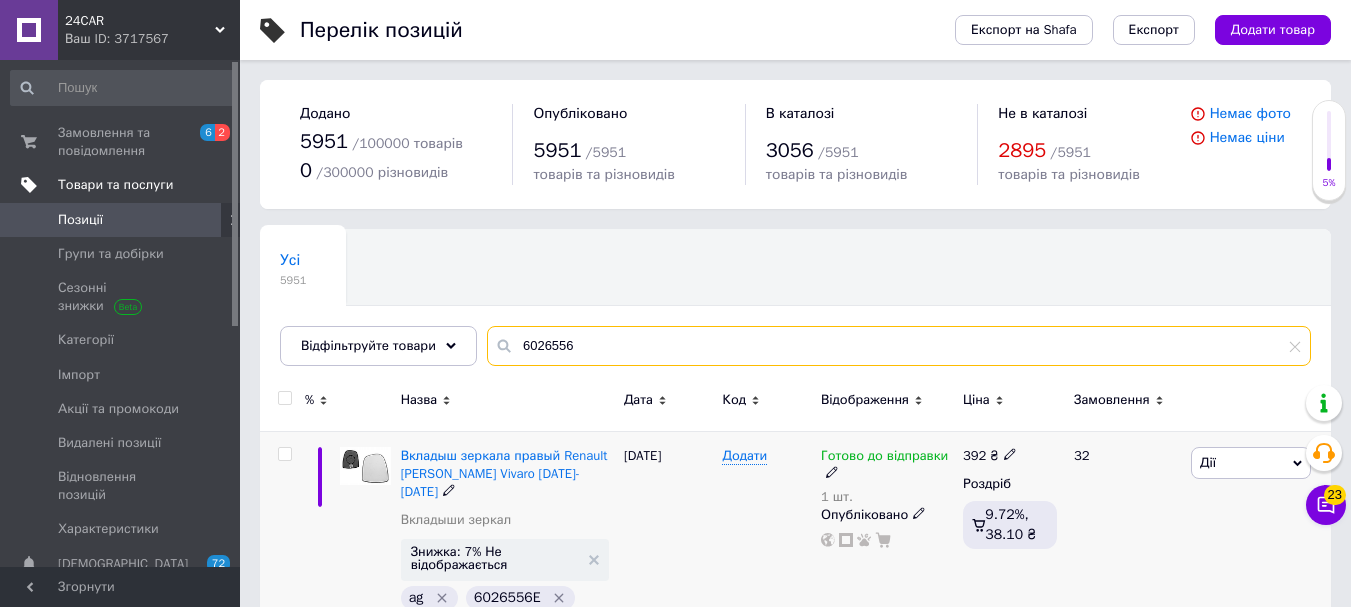 type on "6026556" 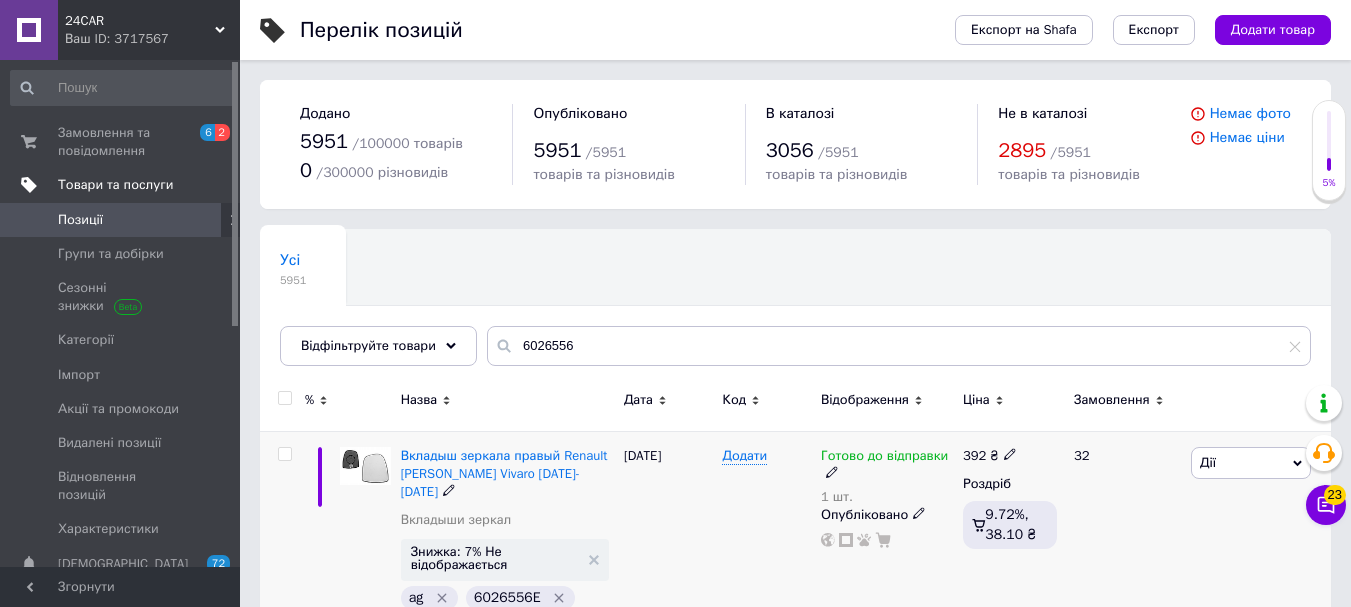 click on "Готово до відправки" at bounding box center (884, 458) 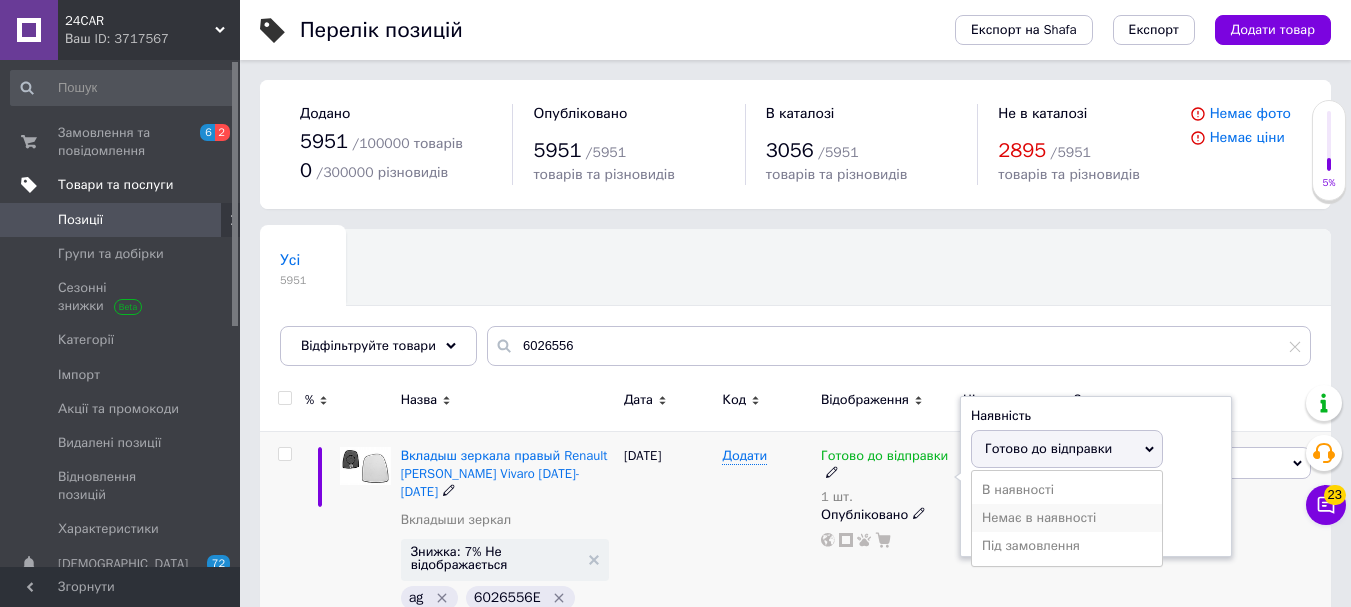 click on "Немає в наявності" at bounding box center [1067, 518] 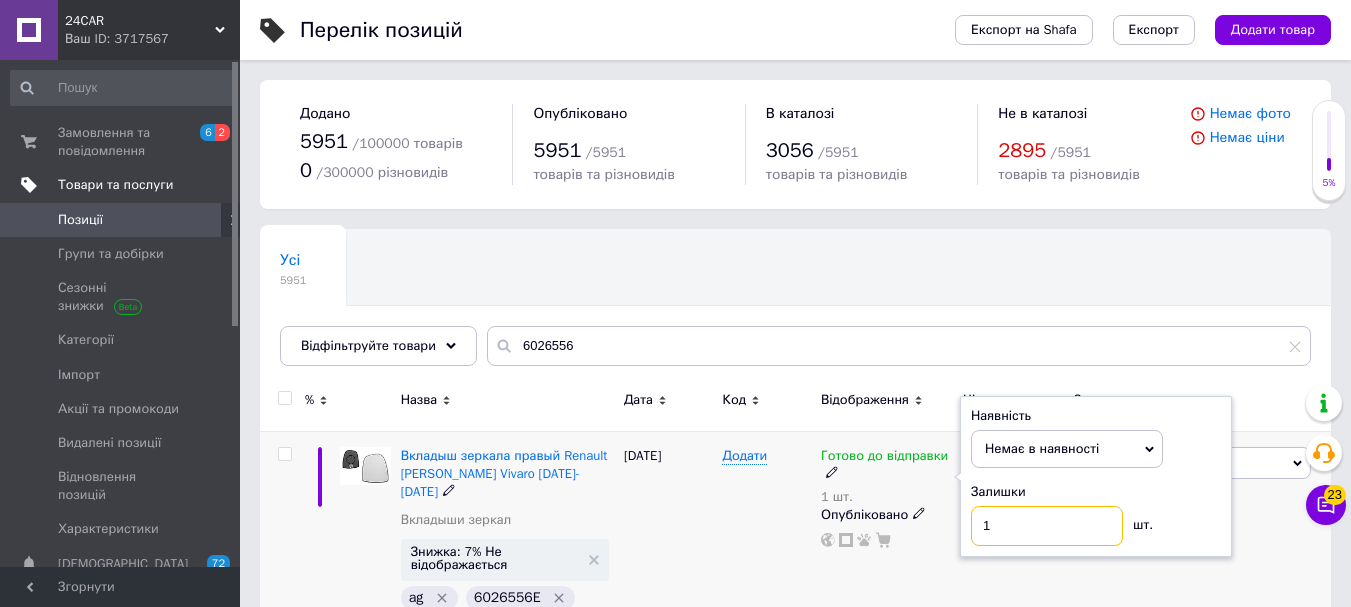 type 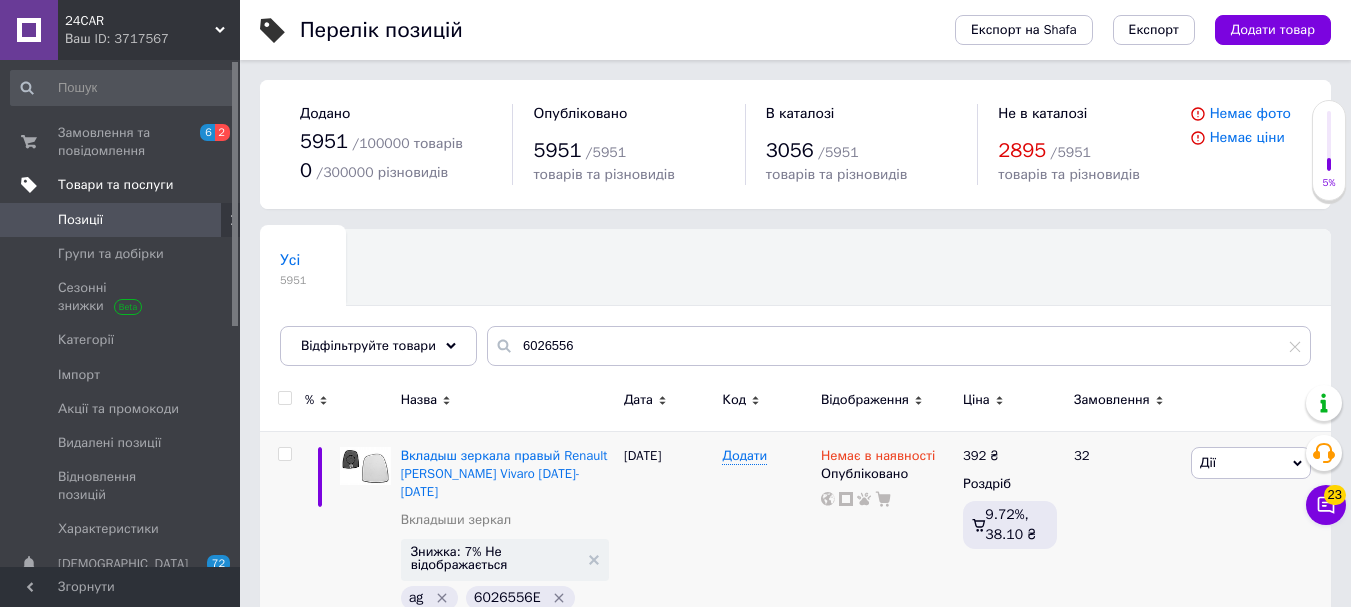 scroll, scrollTop: 61, scrollLeft: 0, axis: vertical 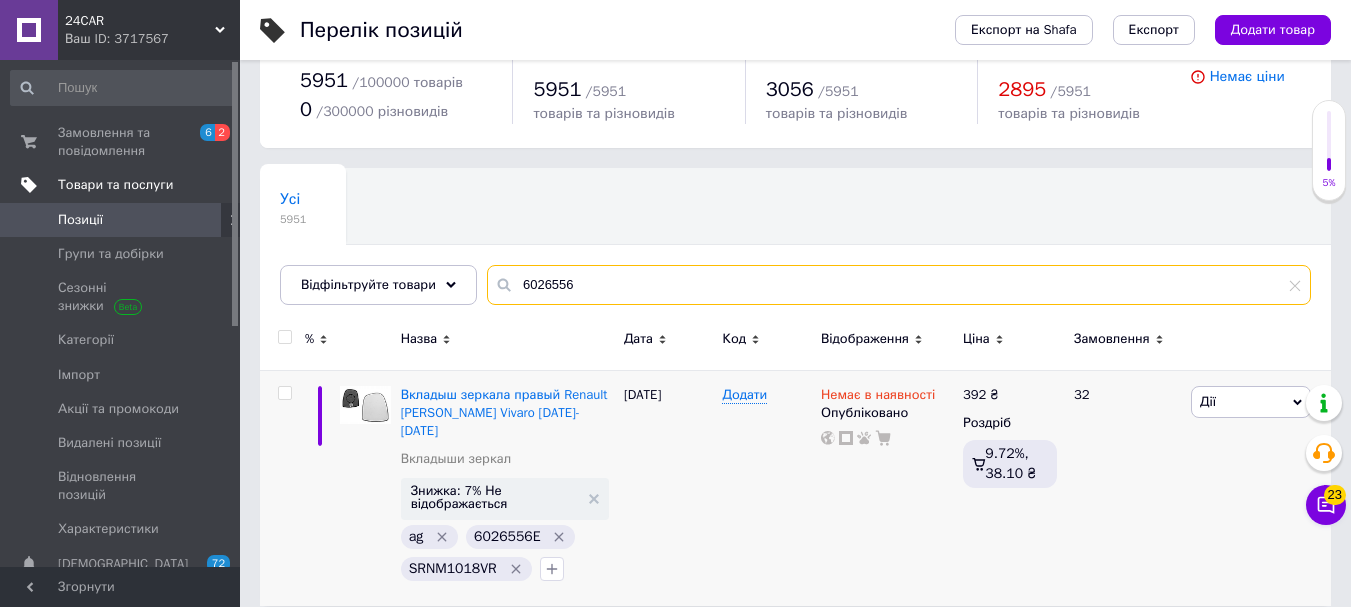 click on "6026556" at bounding box center [899, 285] 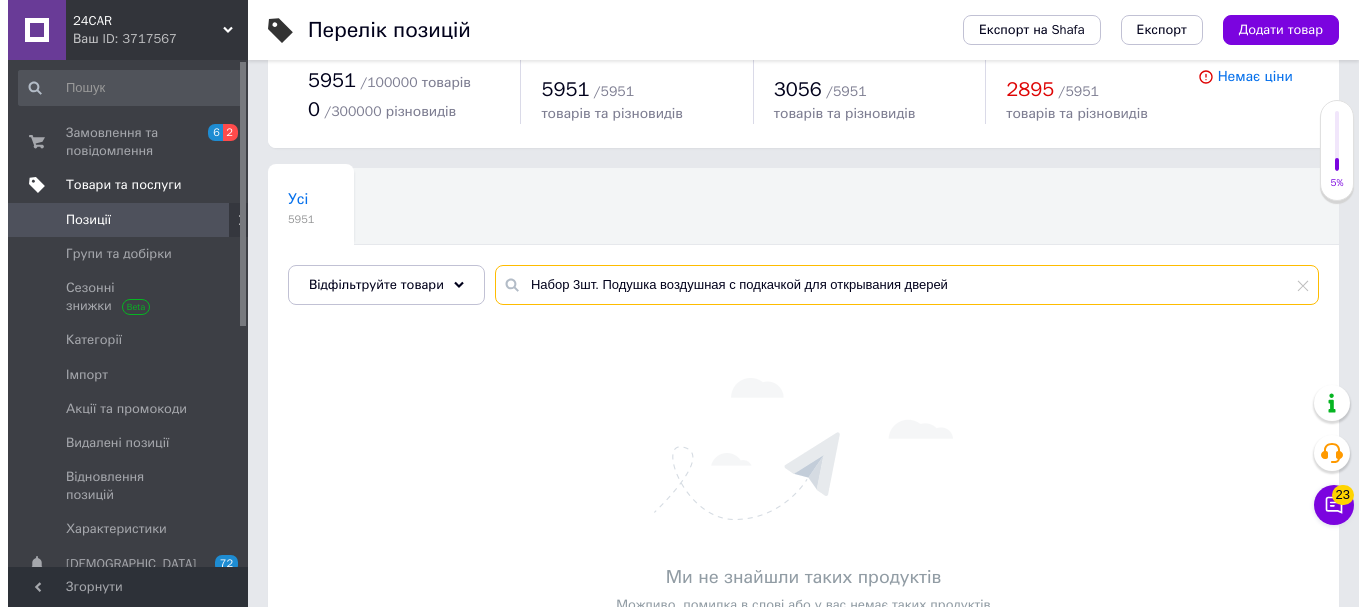scroll, scrollTop: 0, scrollLeft: 0, axis: both 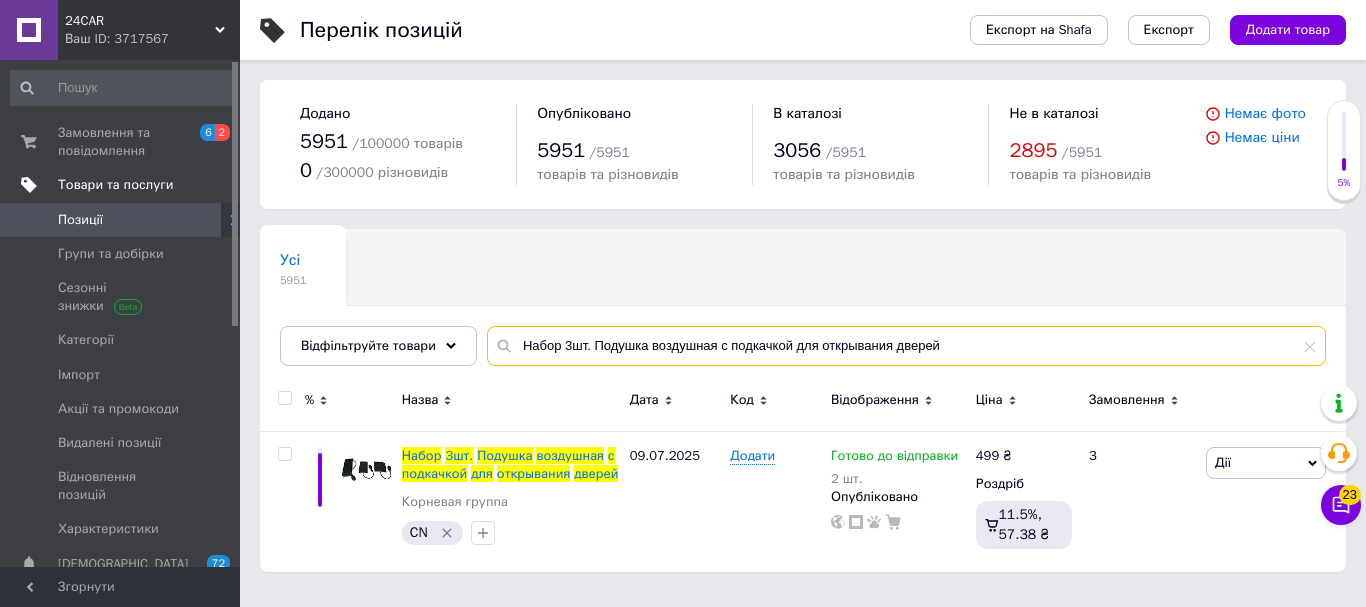 type on "Набор 3шт. Подушка воздушная с подкачкой для открывания дверей" 